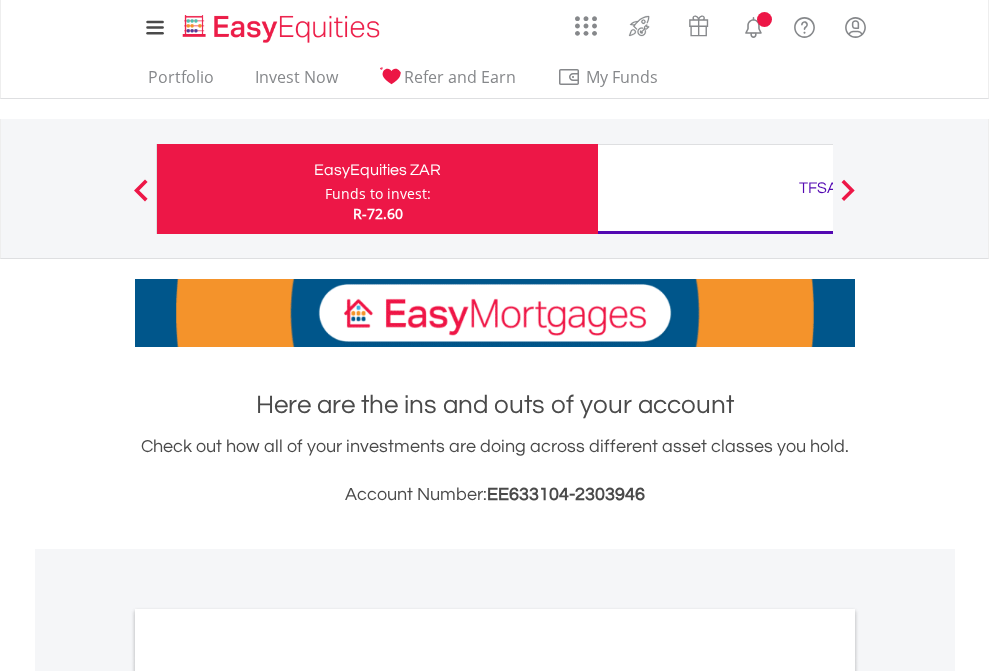 scroll, scrollTop: 0, scrollLeft: 0, axis: both 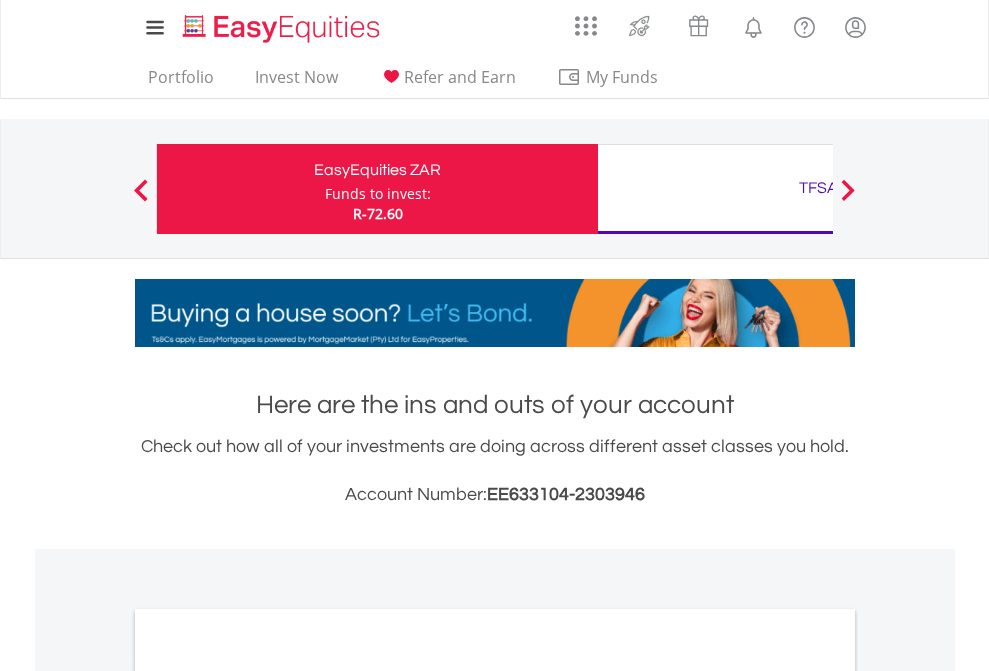click on "Funds to invest:" at bounding box center [378, 194] 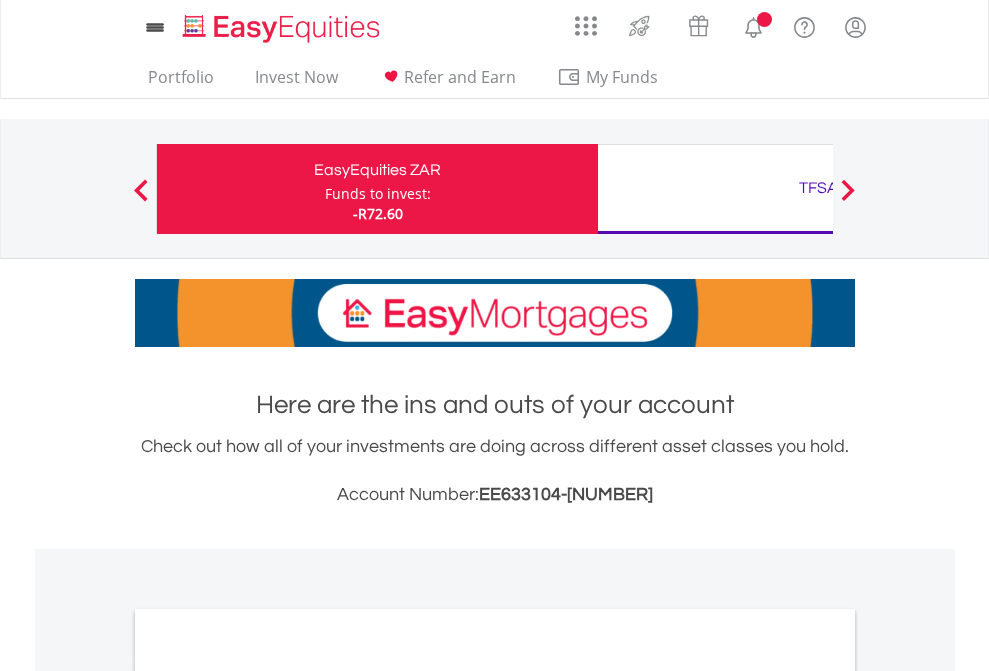 scroll, scrollTop: 0, scrollLeft: 0, axis: both 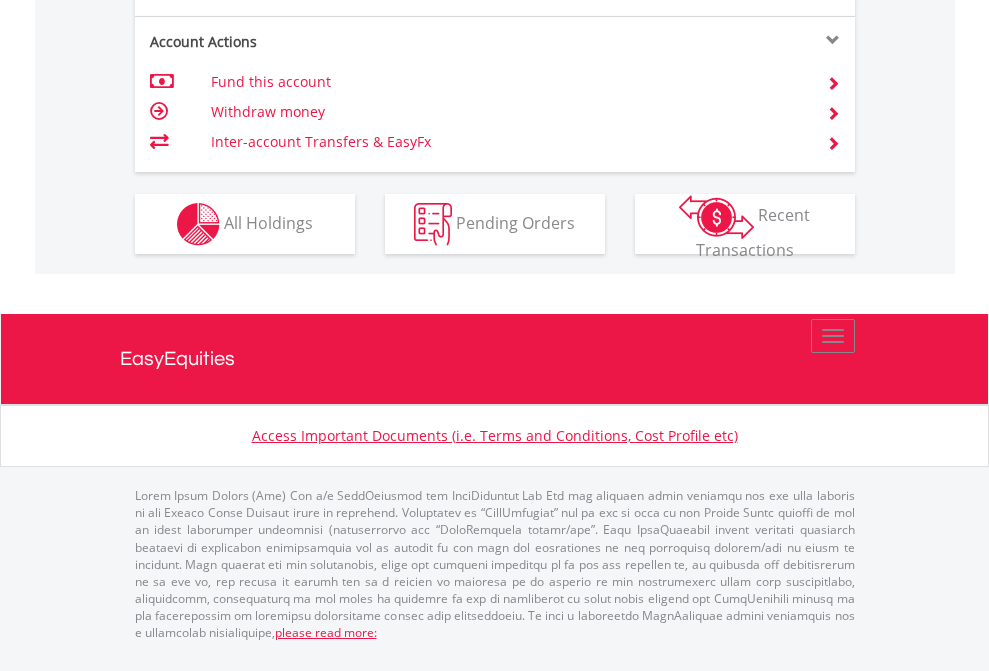 click on "Investment types" at bounding box center [706, -337] 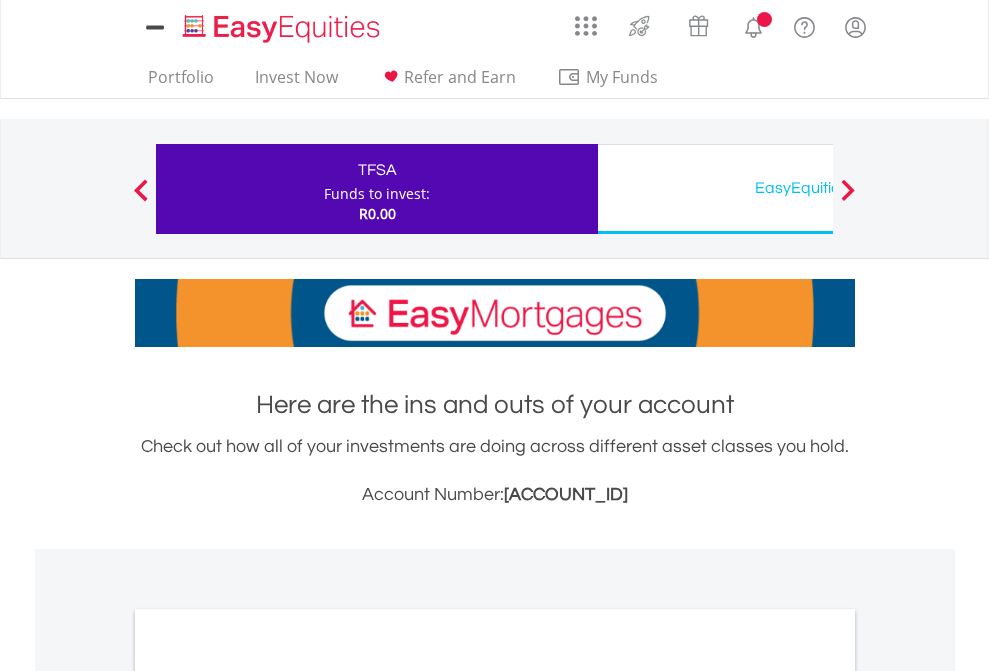 scroll, scrollTop: 0, scrollLeft: 0, axis: both 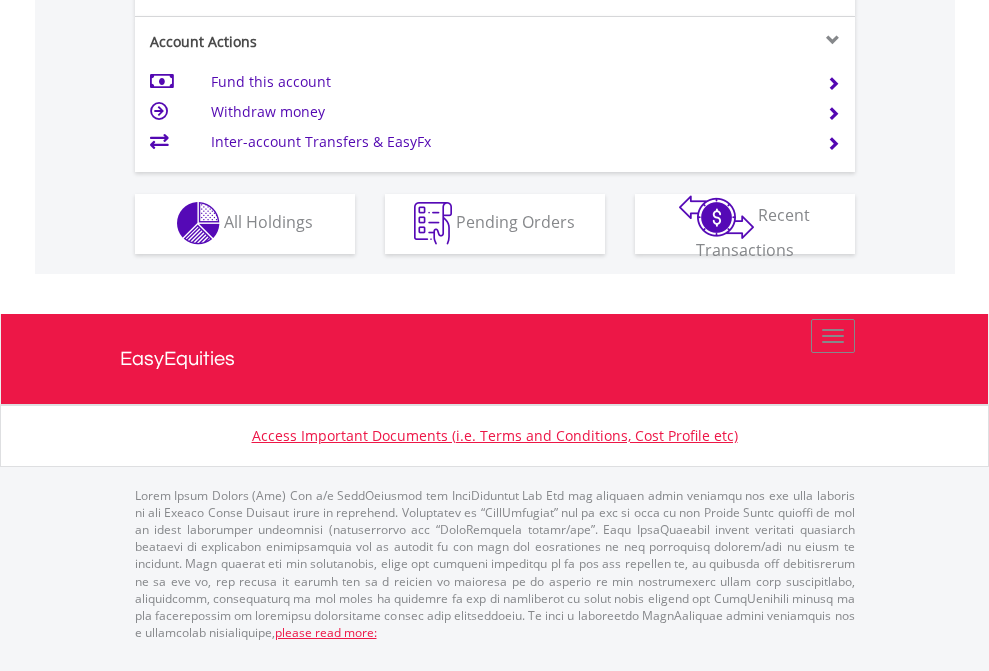 click on "Investment types" at bounding box center (706, -353) 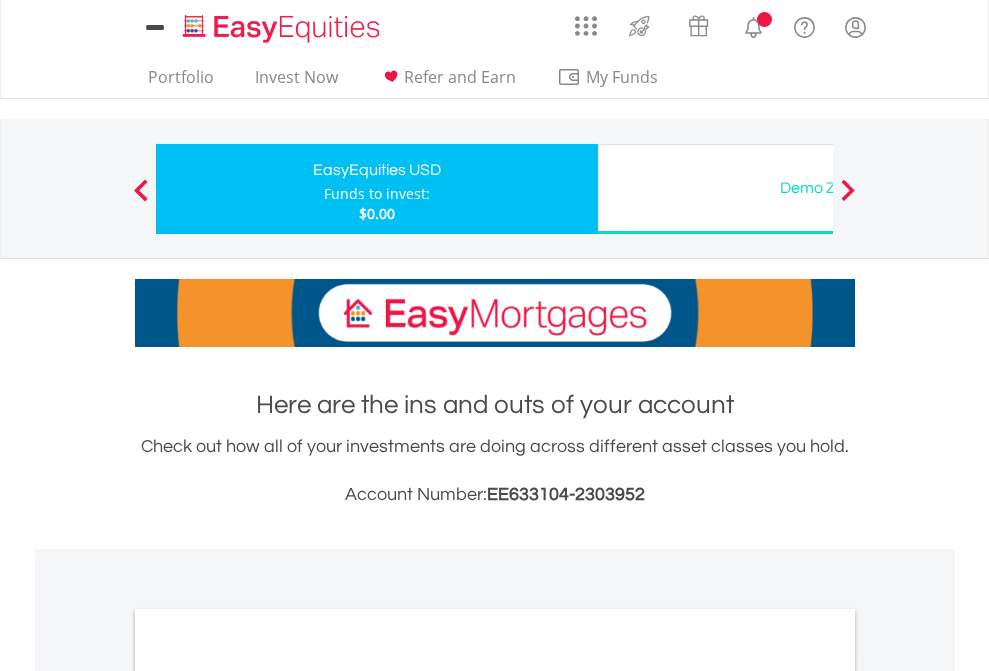 scroll, scrollTop: 0, scrollLeft: 0, axis: both 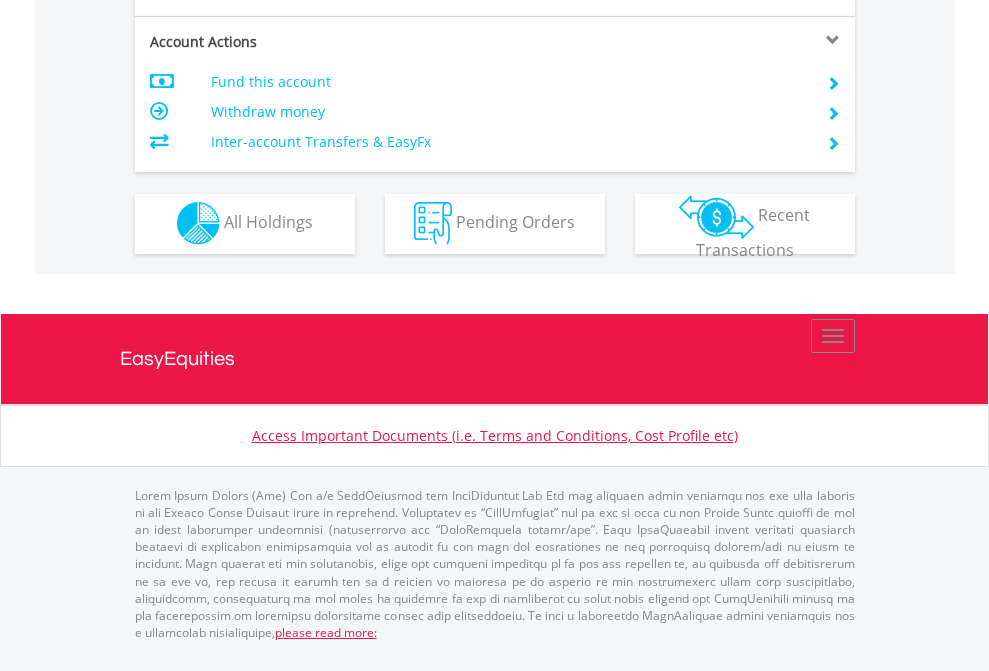 click on "Investment types" at bounding box center [706, -353] 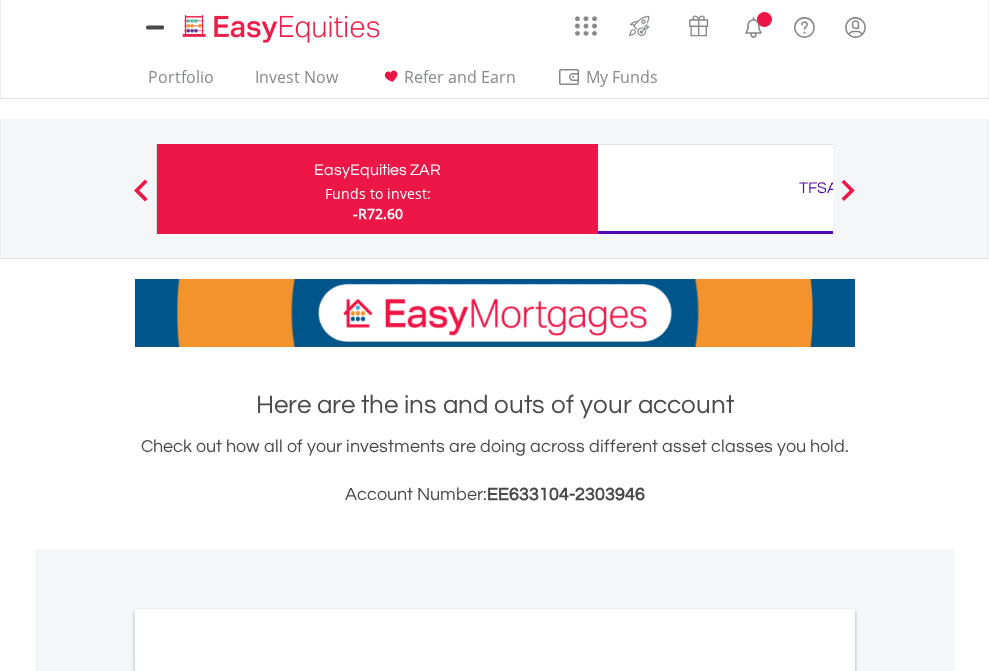 scroll, scrollTop: 0, scrollLeft: 0, axis: both 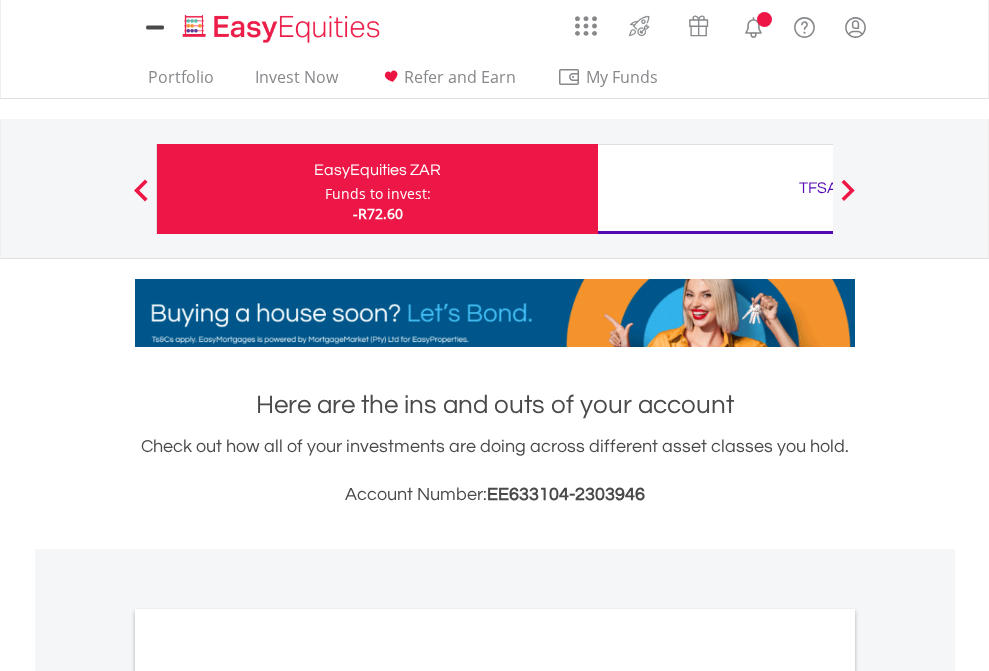 click on "All Holdings" at bounding box center [268, 1096] 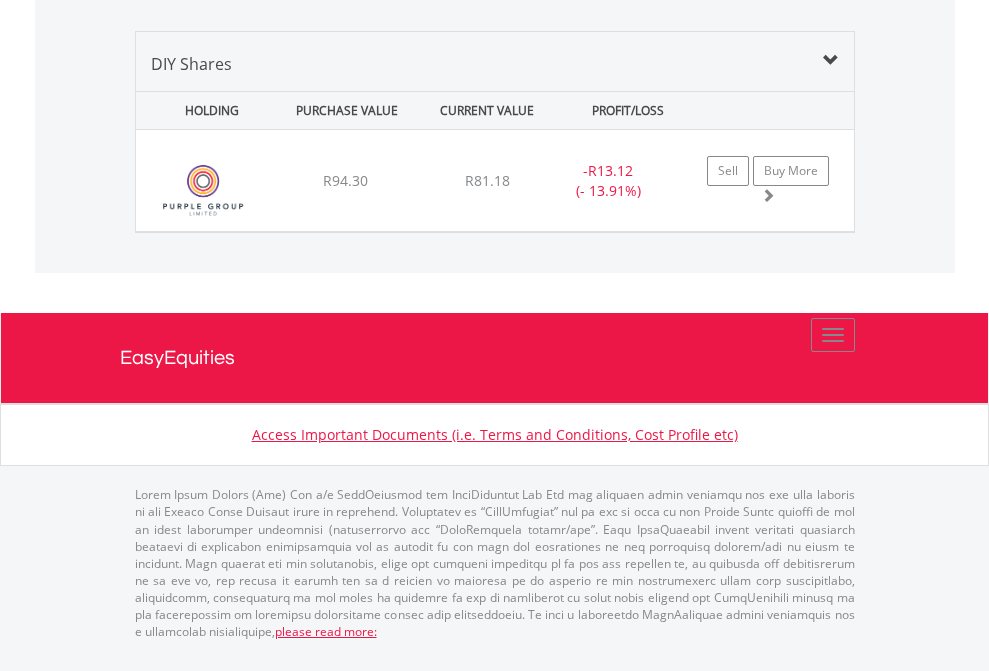 scroll, scrollTop: 2225, scrollLeft: 0, axis: vertical 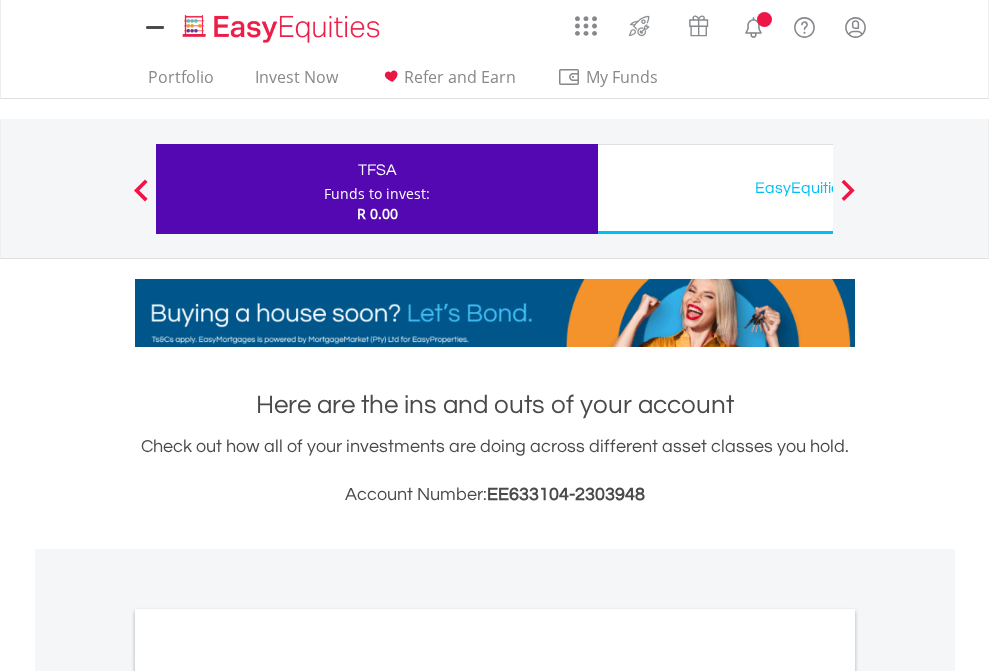 click on "All Holdings" at bounding box center [268, 1096] 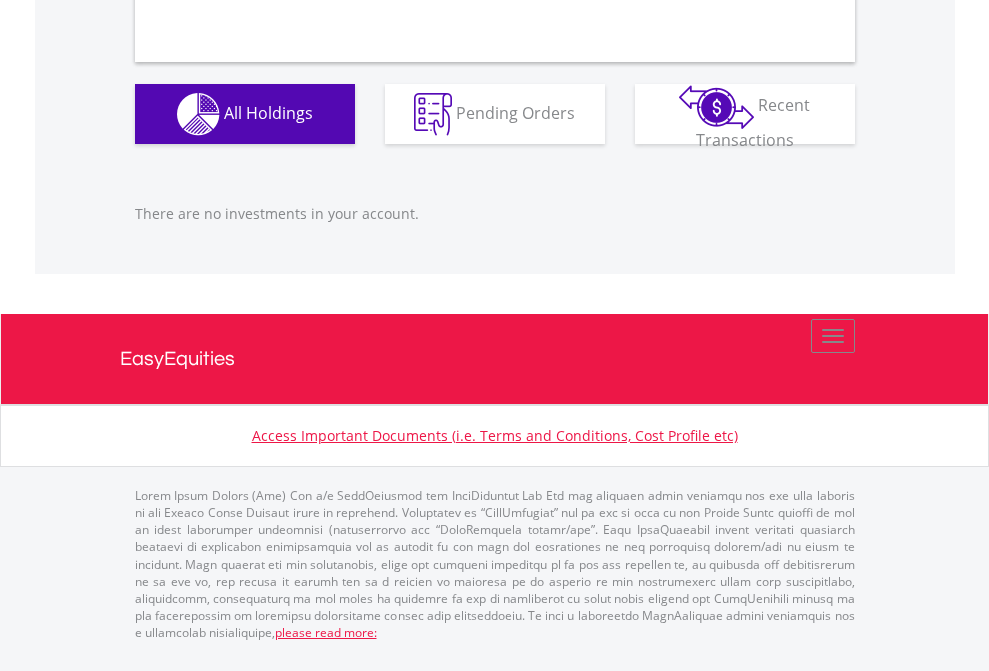 scroll, scrollTop: 1980, scrollLeft: 0, axis: vertical 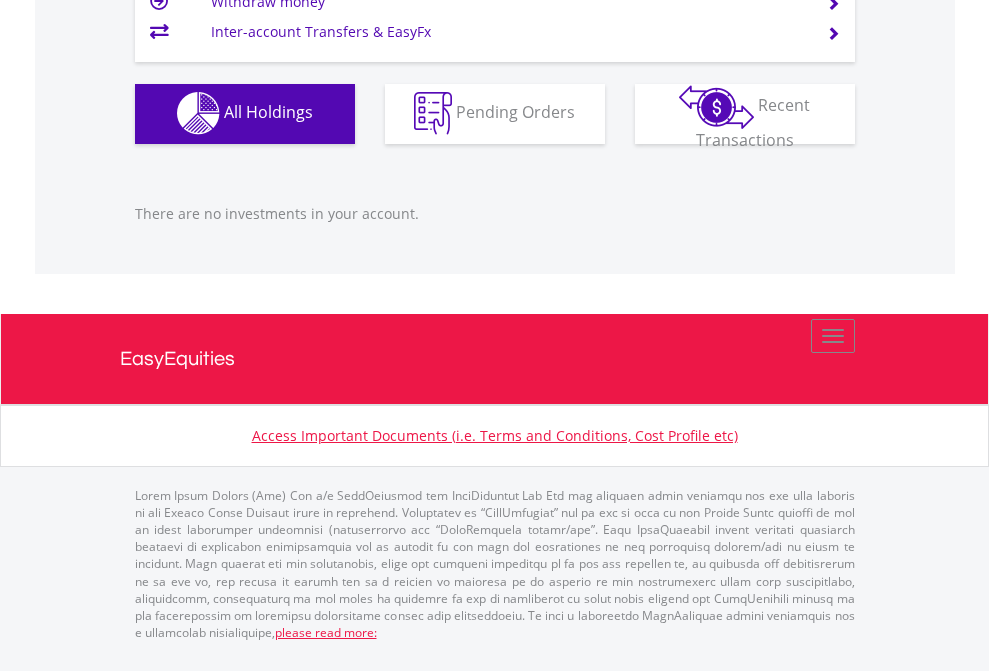 click on "EasyEquities USD" at bounding box center [818, -1142] 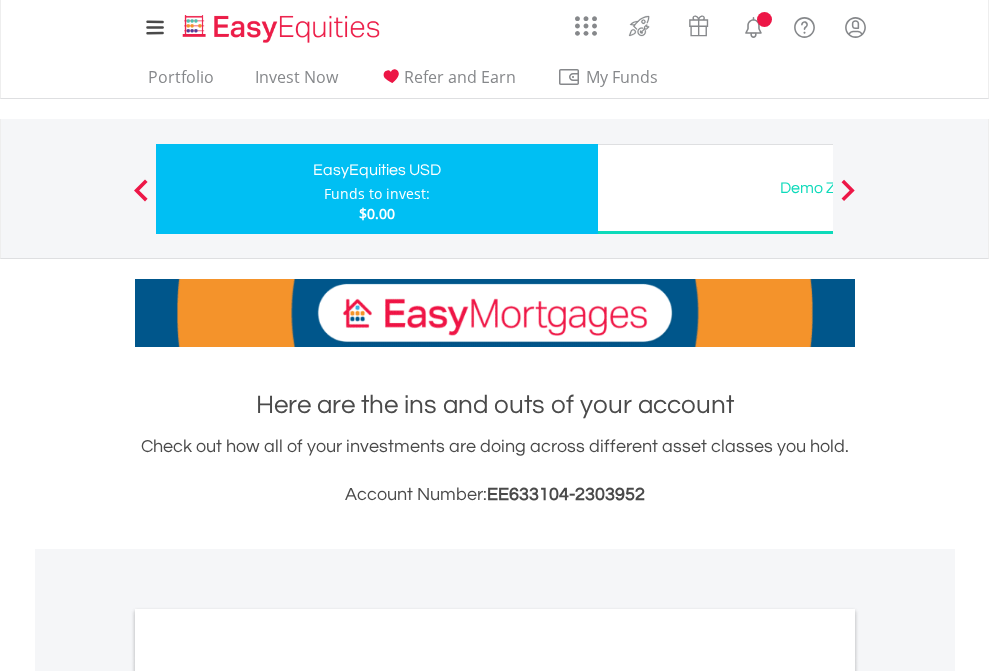 scroll, scrollTop: 0, scrollLeft: 0, axis: both 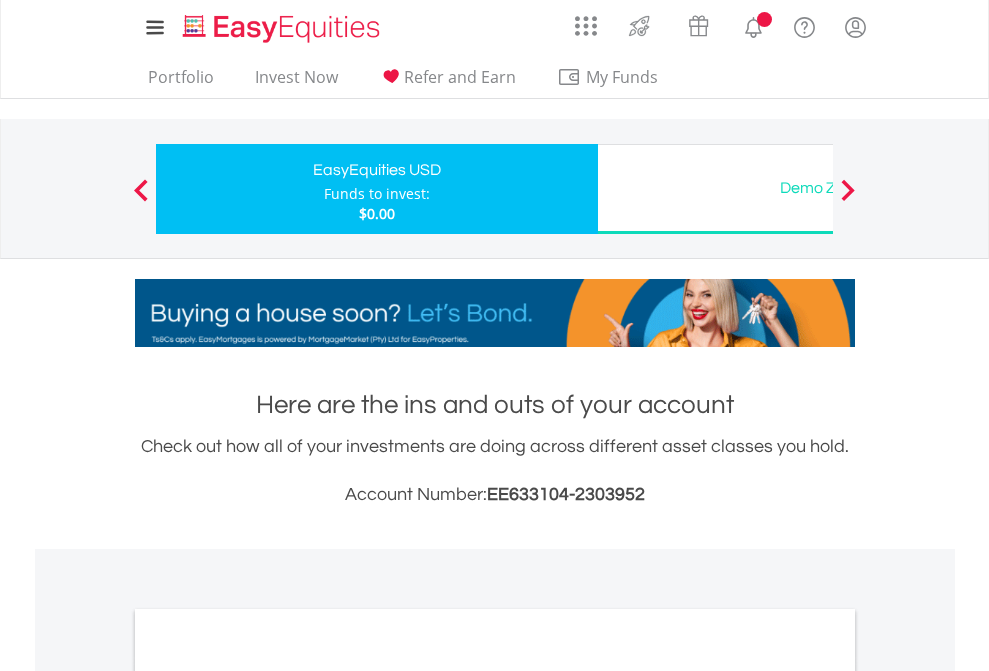 click on "All Holdings" at bounding box center (268, 1096) 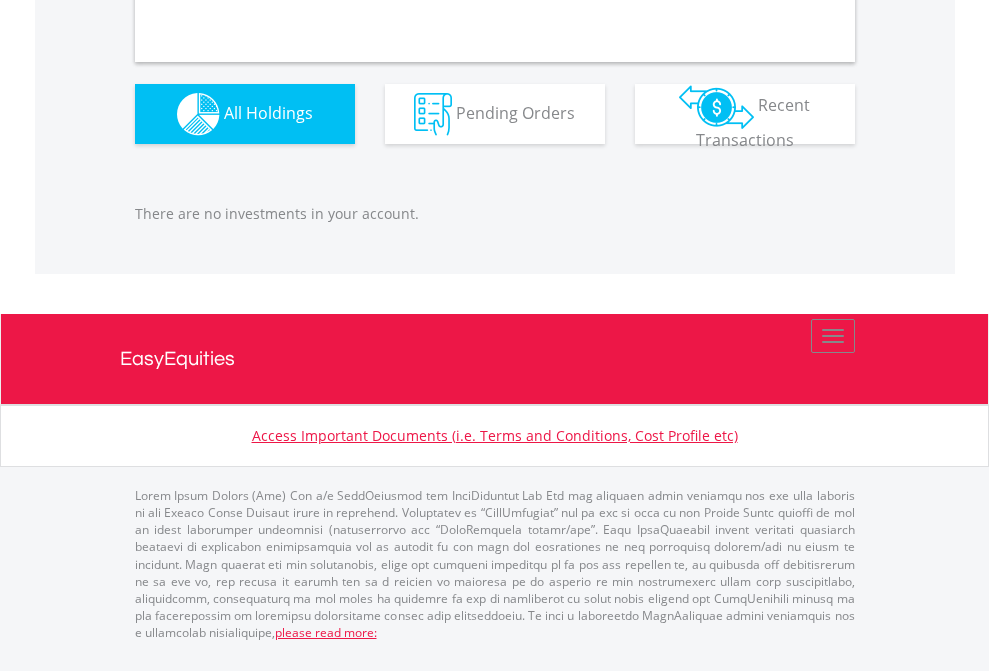 scroll, scrollTop: 1980, scrollLeft: 0, axis: vertical 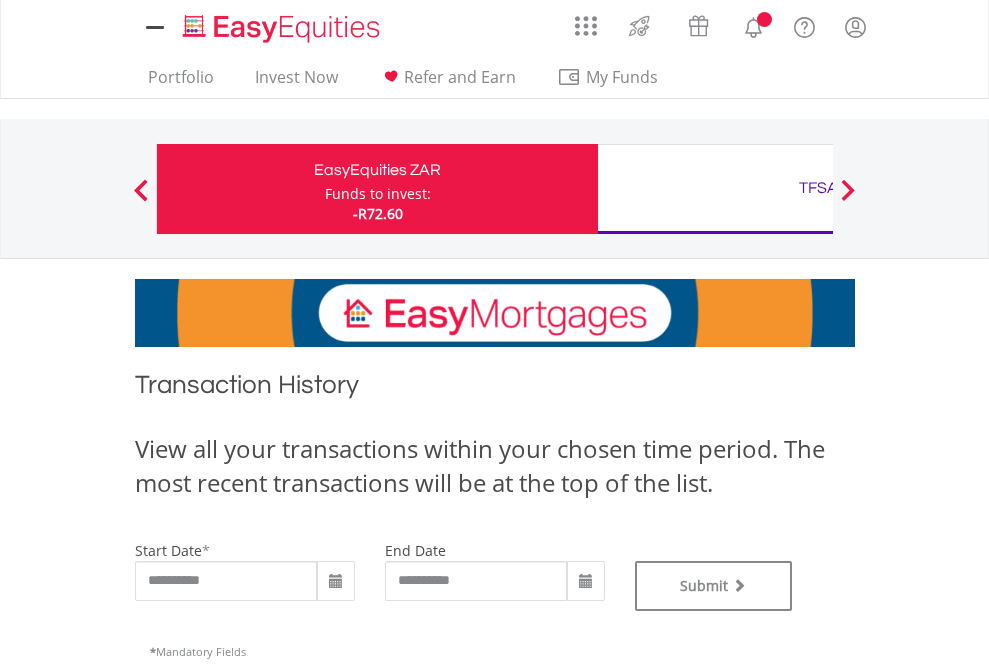 type on "**********" 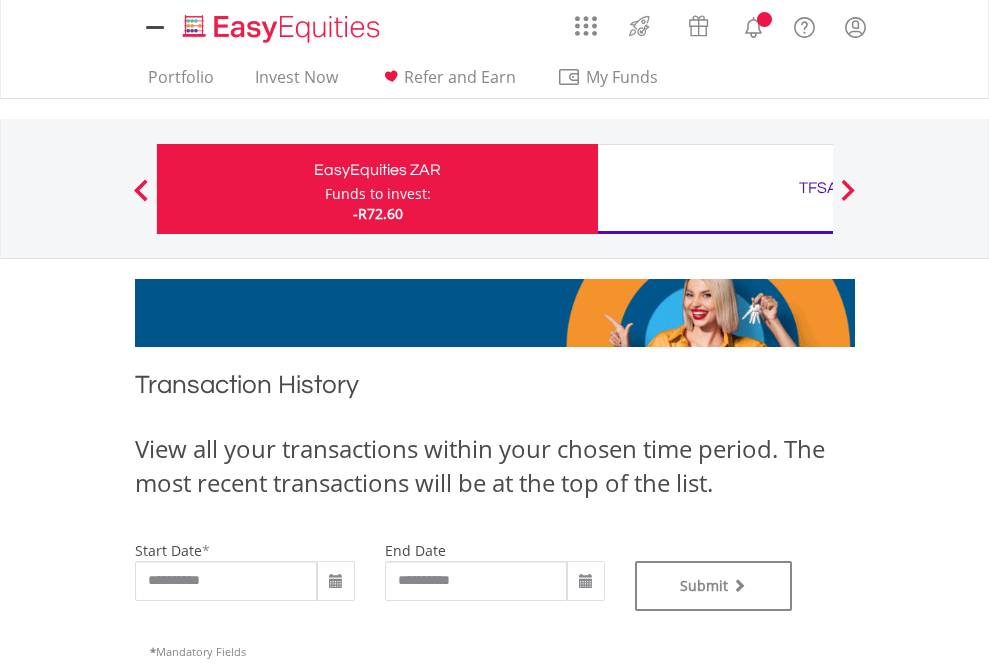 type on "**********" 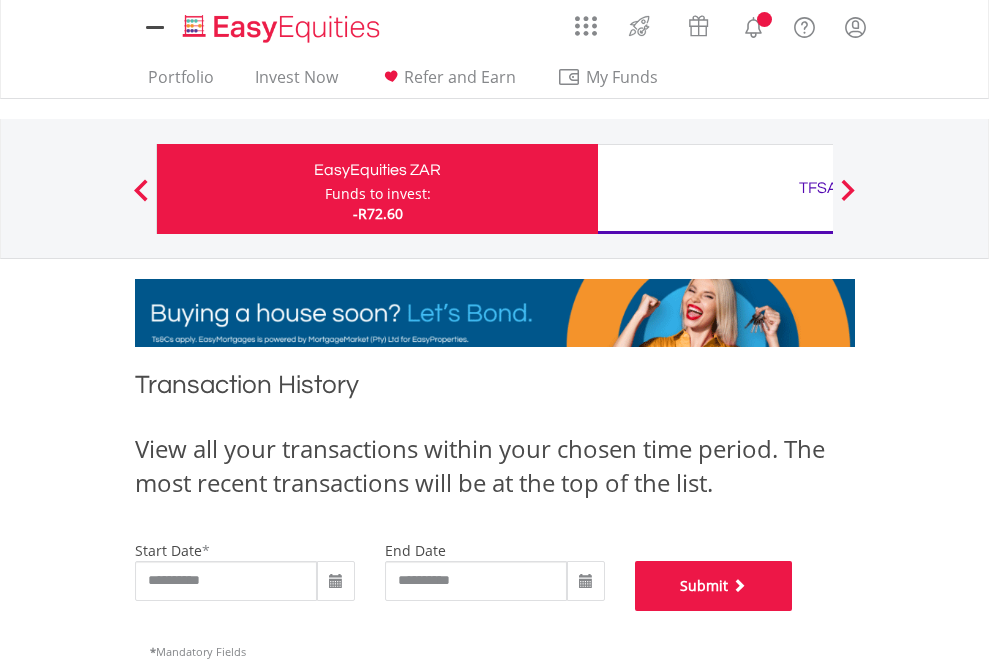 click on "Submit" at bounding box center [714, 586] 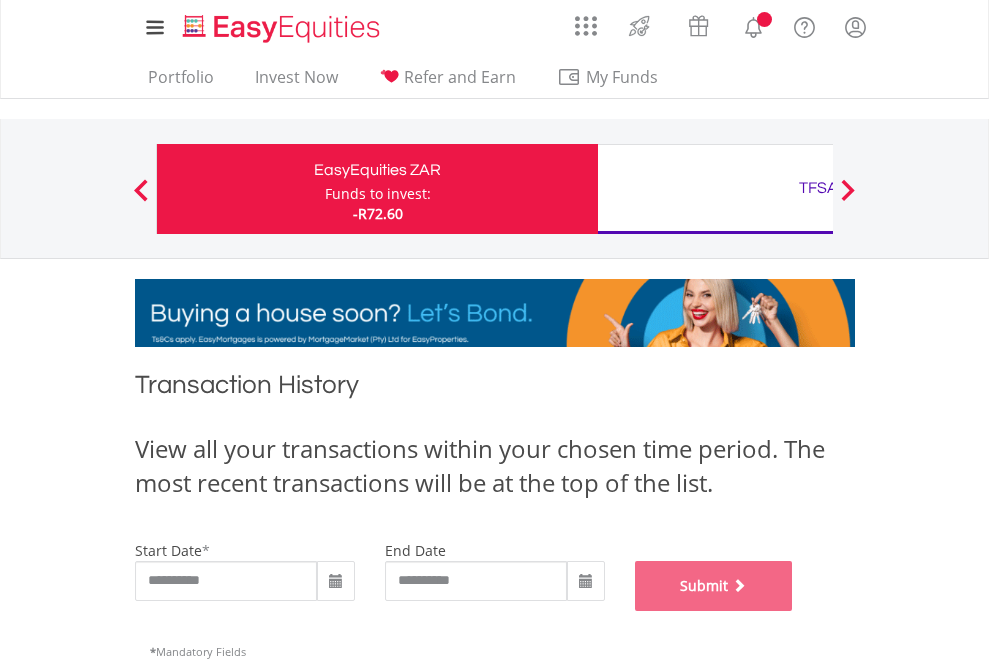 scroll, scrollTop: 811, scrollLeft: 0, axis: vertical 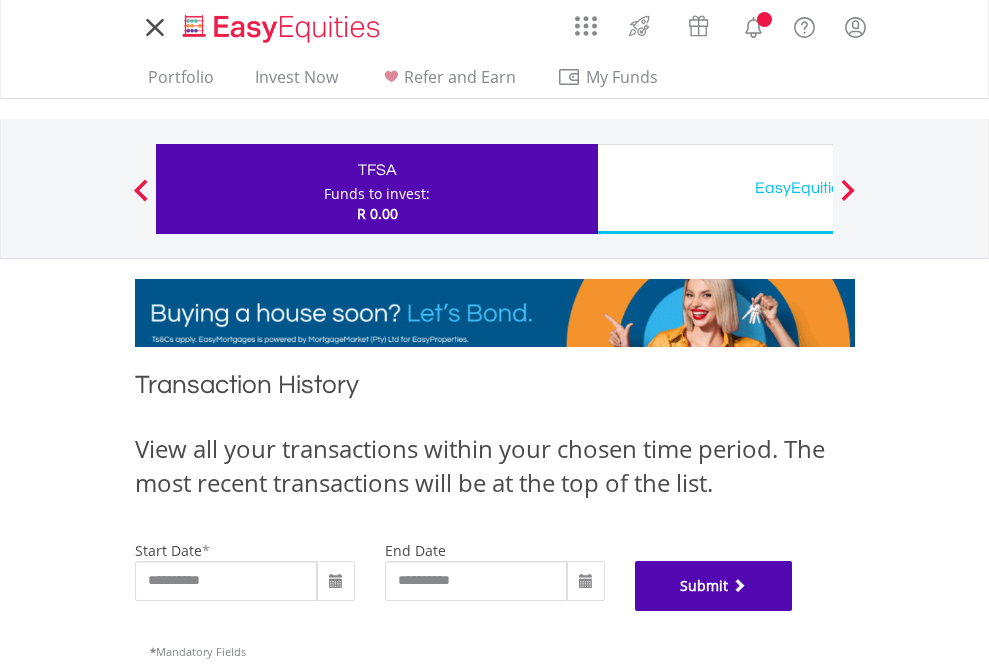 click on "Submit" at bounding box center (714, 586) 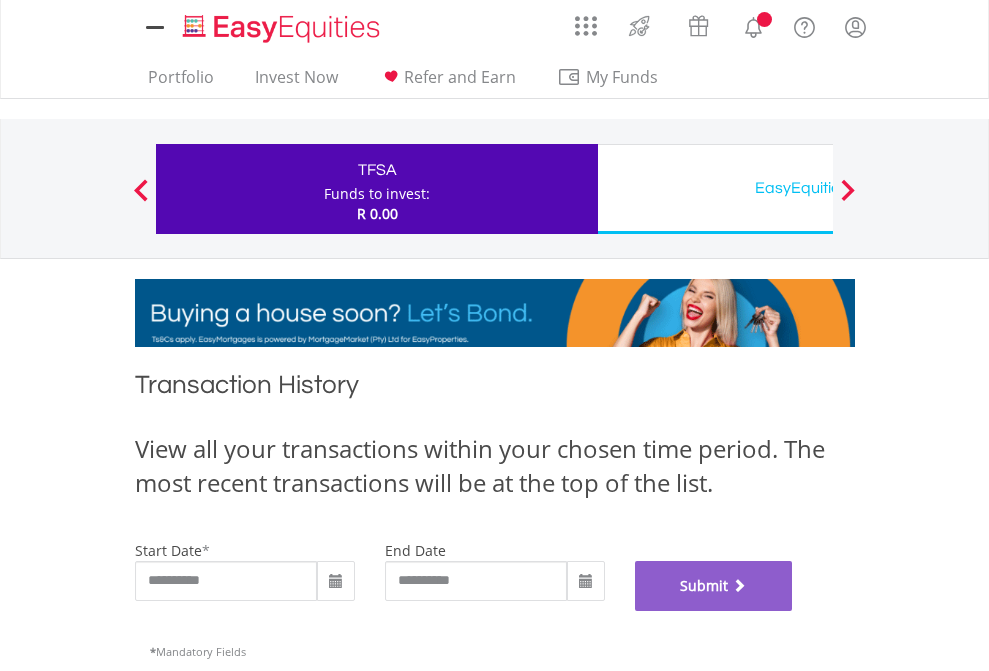 scroll, scrollTop: 811, scrollLeft: 0, axis: vertical 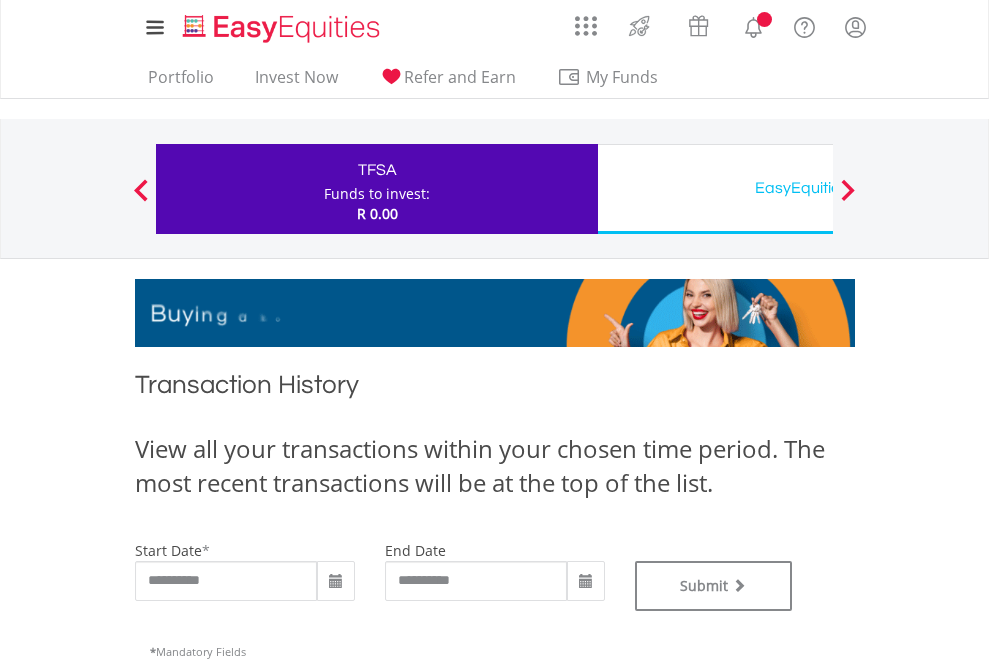 click on "EasyEquities USD" at bounding box center (818, 188) 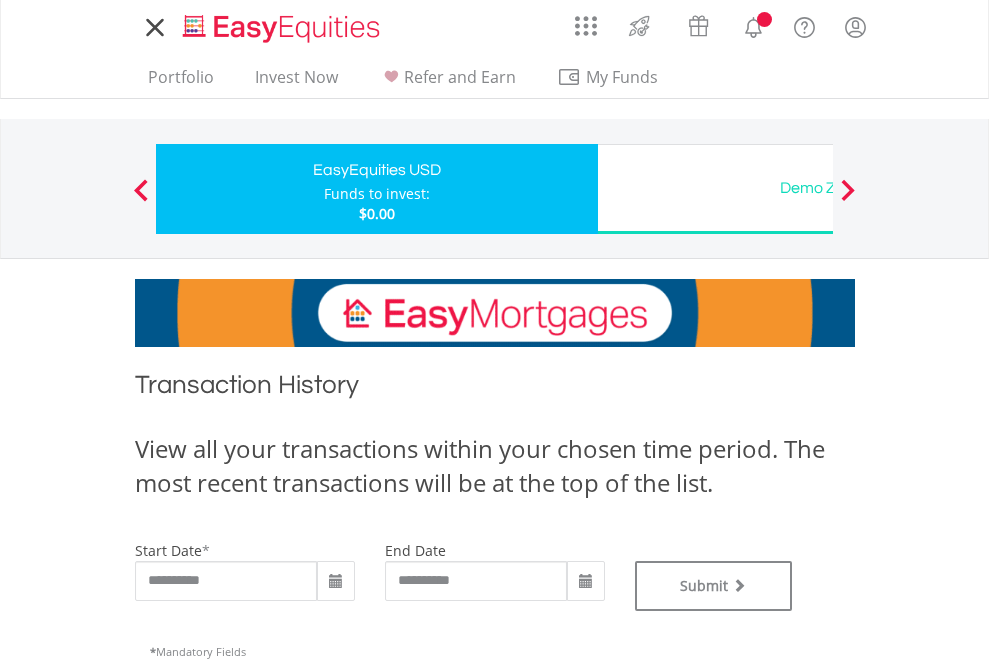 scroll, scrollTop: 0, scrollLeft: 0, axis: both 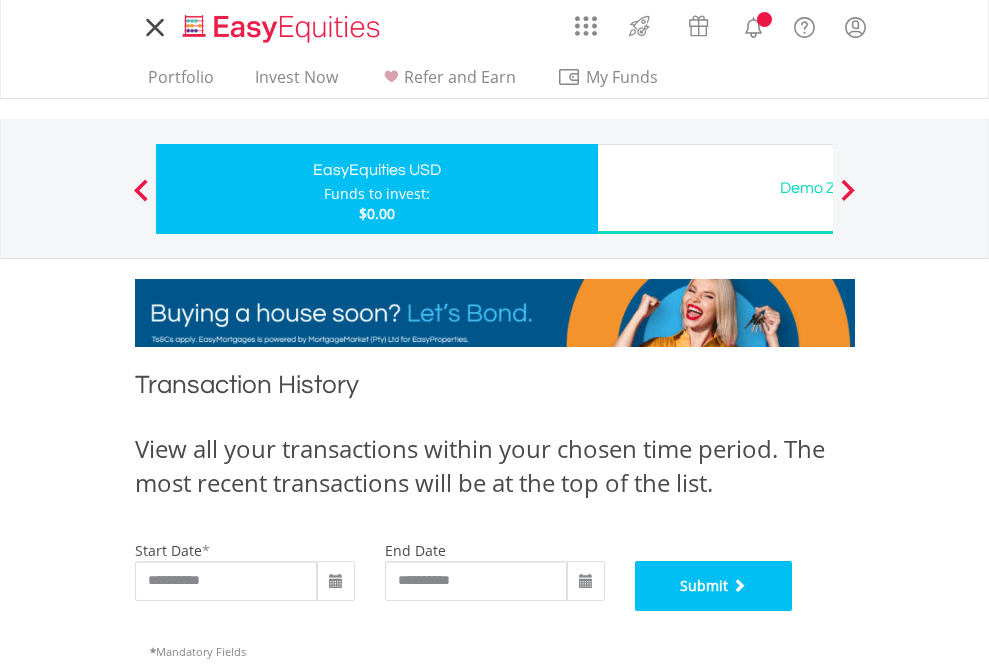 click on "Submit" at bounding box center [714, 586] 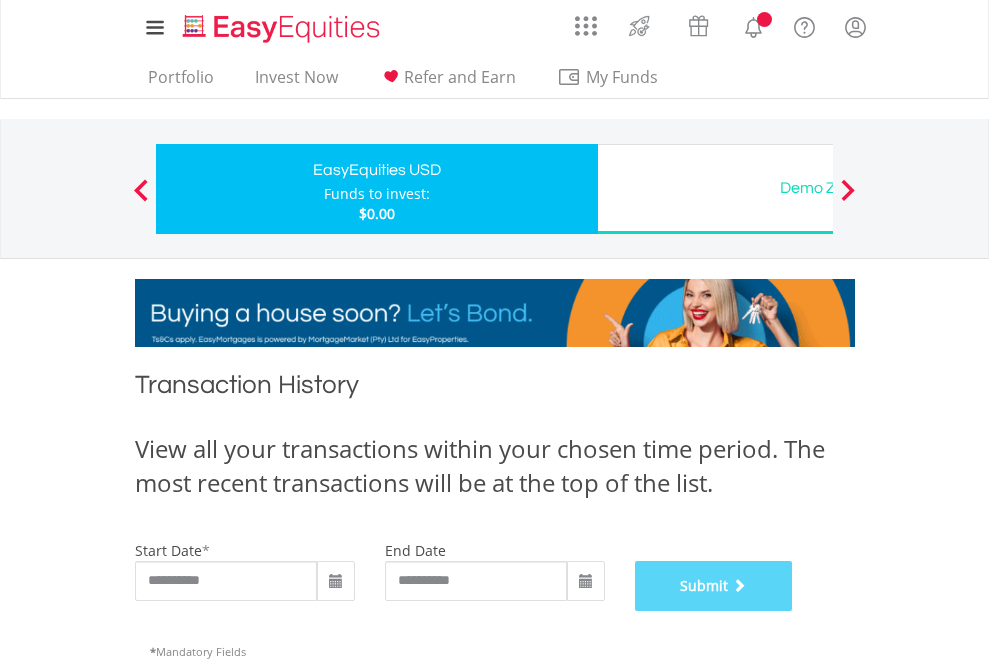 scroll, scrollTop: 811, scrollLeft: 0, axis: vertical 